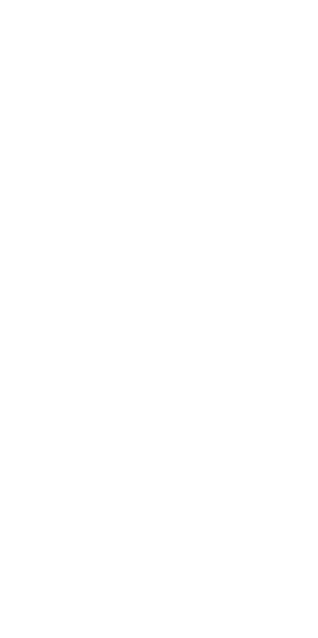 scroll, scrollTop: 0, scrollLeft: 0, axis: both 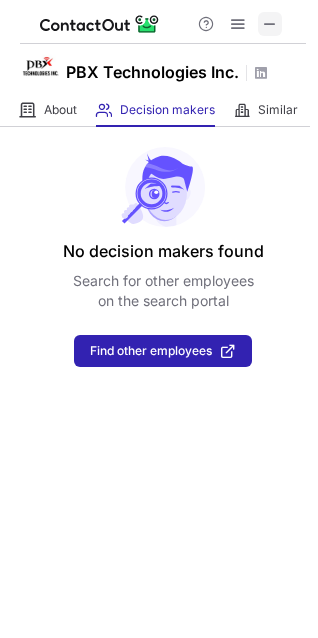 click at bounding box center (270, 24) 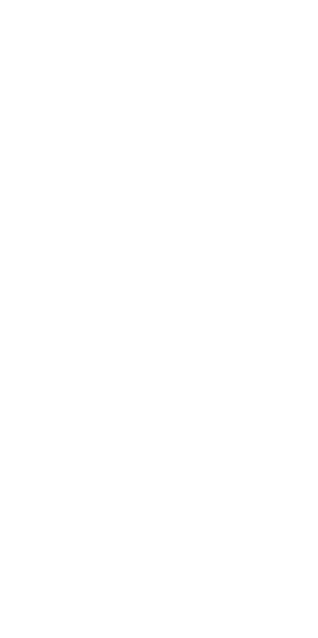 scroll, scrollTop: 0, scrollLeft: 0, axis: both 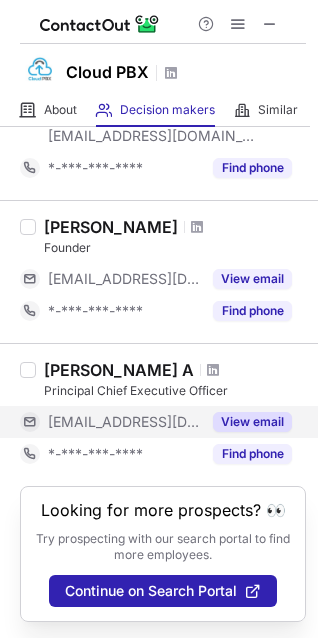 click on "View email" at bounding box center (252, 422) 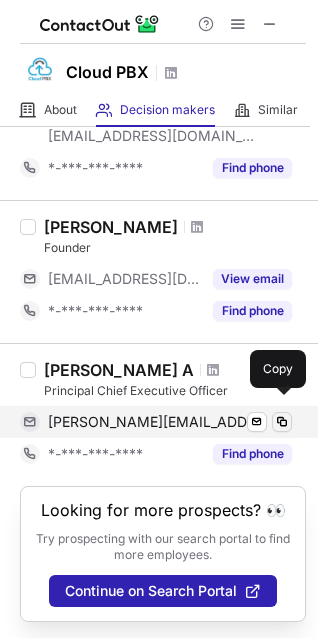 click at bounding box center [282, 422] 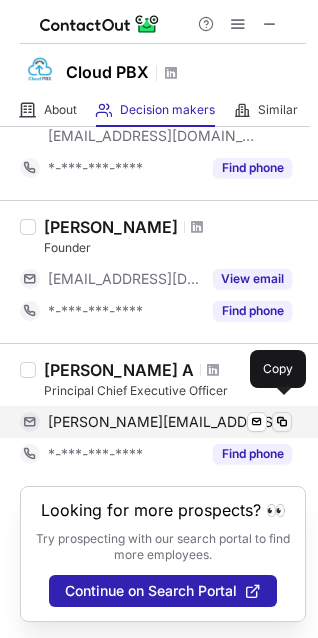 click at bounding box center [282, 422] 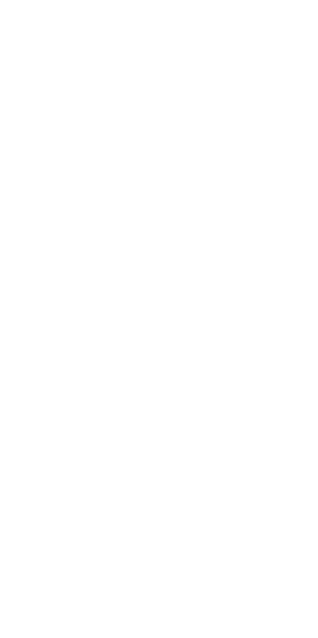 scroll, scrollTop: 0, scrollLeft: 0, axis: both 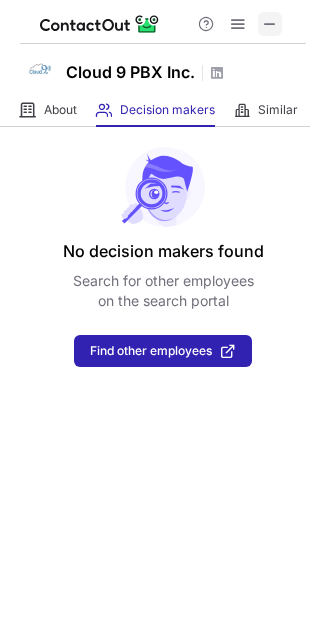 click at bounding box center [270, 24] 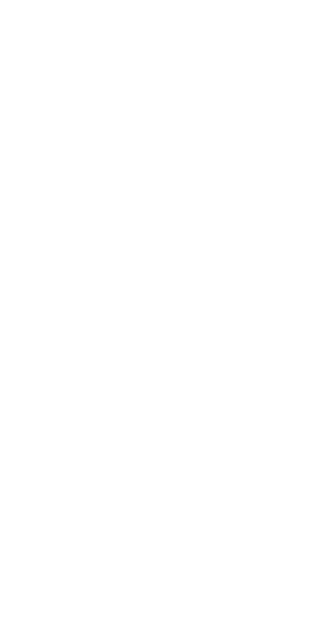 scroll, scrollTop: 0, scrollLeft: 0, axis: both 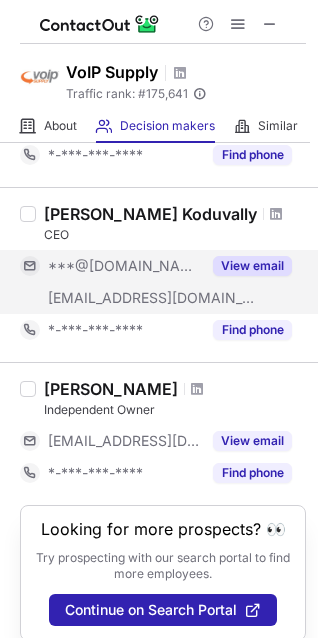 click on "View email" at bounding box center [252, 266] 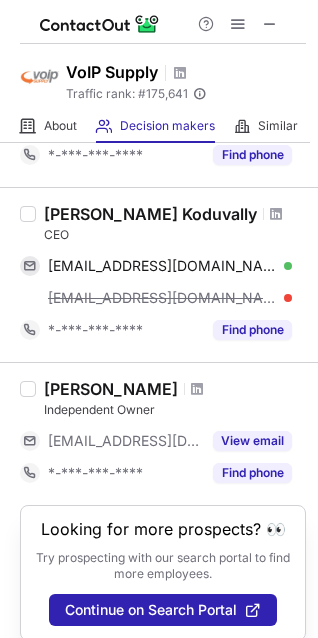 click on "mkoduvally@voipsupply.com" at bounding box center (170, 298) 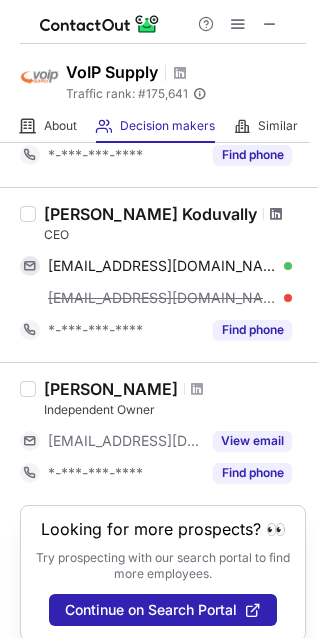 click at bounding box center (276, 214) 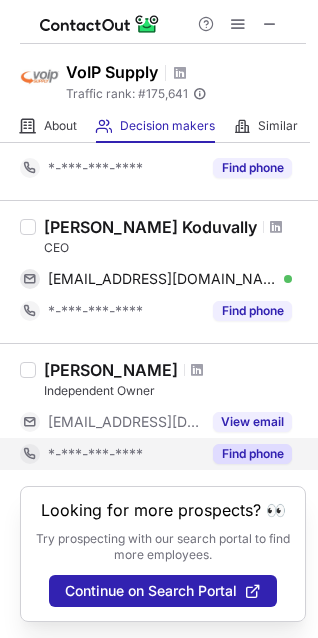 click on "View email" at bounding box center [252, 422] 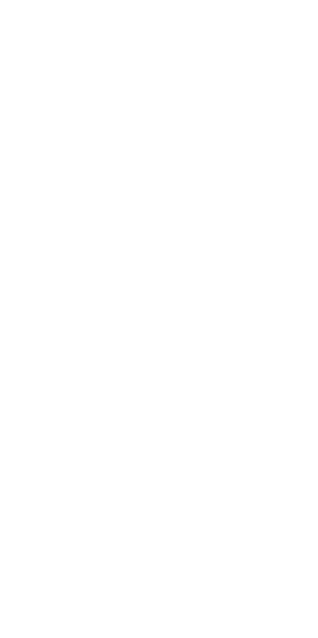 scroll, scrollTop: 0, scrollLeft: 0, axis: both 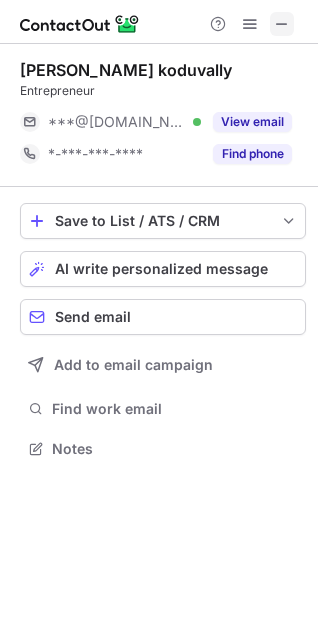 click at bounding box center (282, 24) 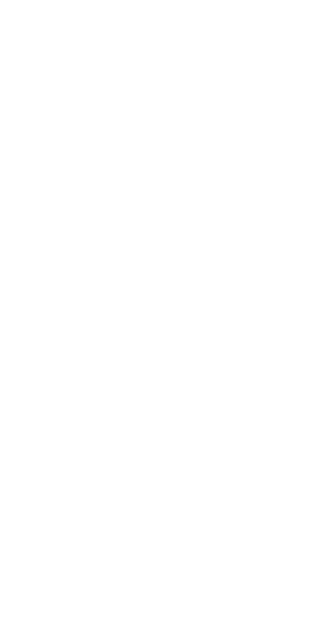 scroll, scrollTop: 0, scrollLeft: 0, axis: both 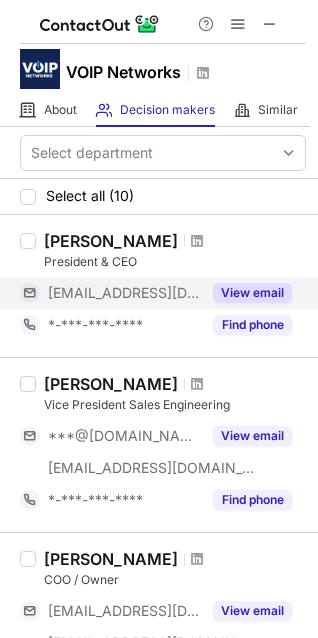 click on "View email" at bounding box center (252, 293) 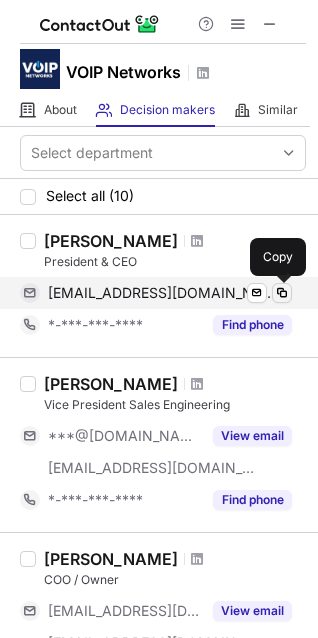 click at bounding box center [282, 293] 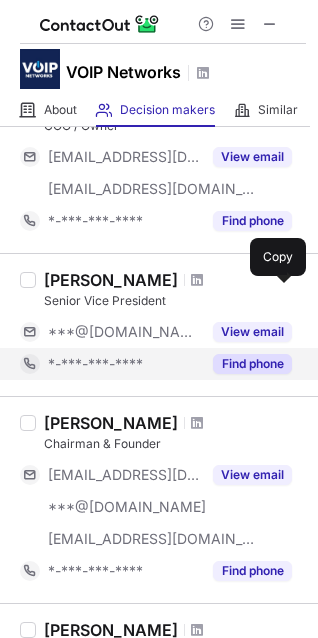 scroll, scrollTop: 500, scrollLeft: 0, axis: vertical 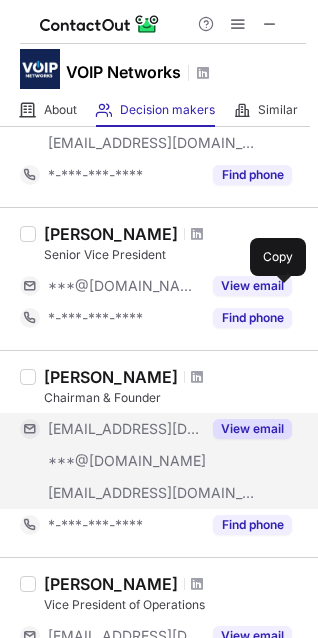 click on "View email" at bounding box center (252, 429) 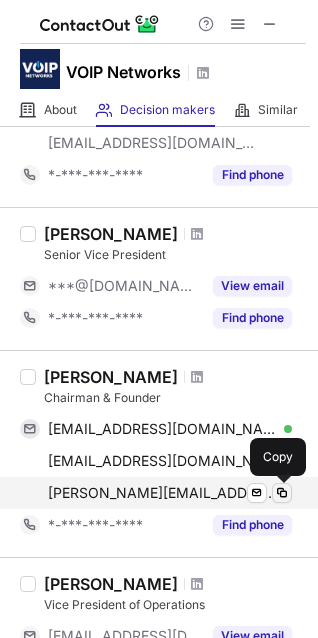 click at bounding box center [282, 493] 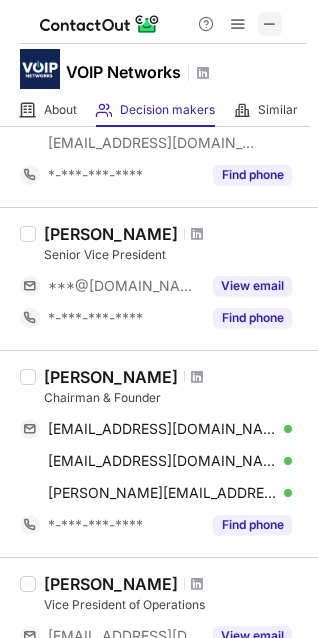 click at bounding box center [270, 24] 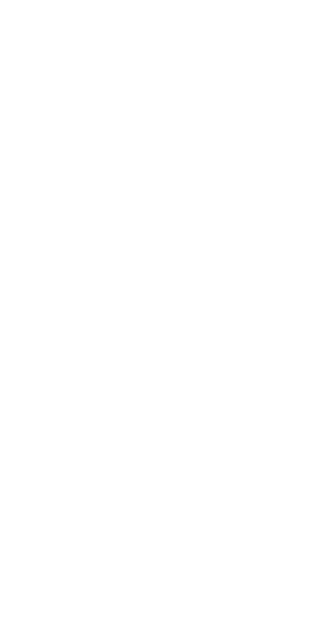 scroll, scrollTop: 0, scrollLeft: 0, axis: both 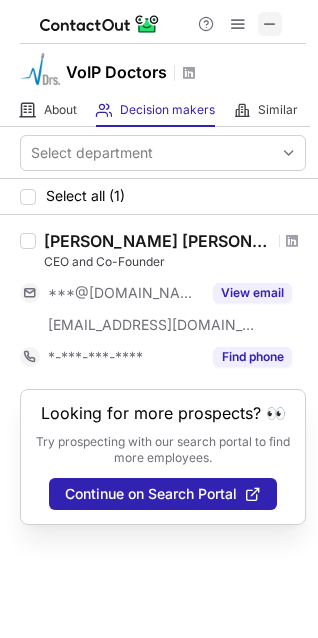 click at bounding box center [270, 24] 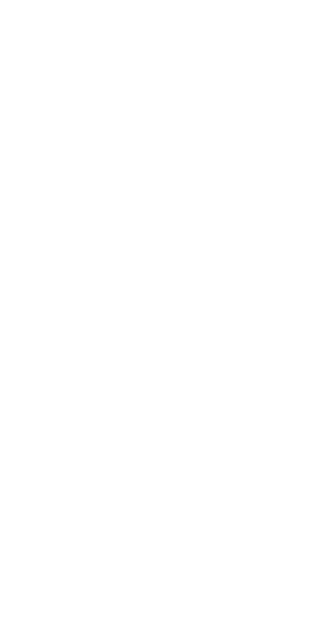 scroll, scrollTop: 0, scrollLeft: 0, axis: both 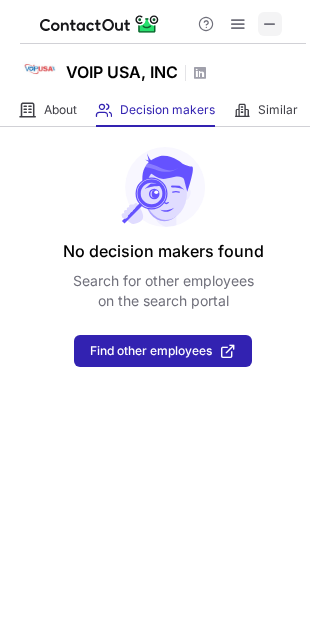 click at bounding box center [270, 24] 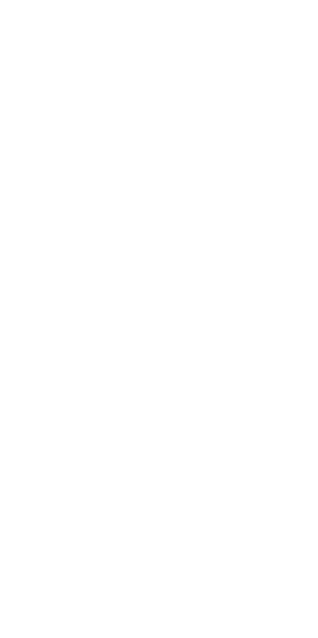 scroll, scrollTop: 0, scrollLeft: 0, axis: both 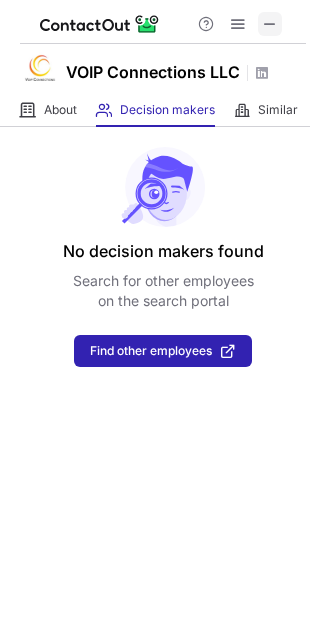 click at bounding box center [270, 24] 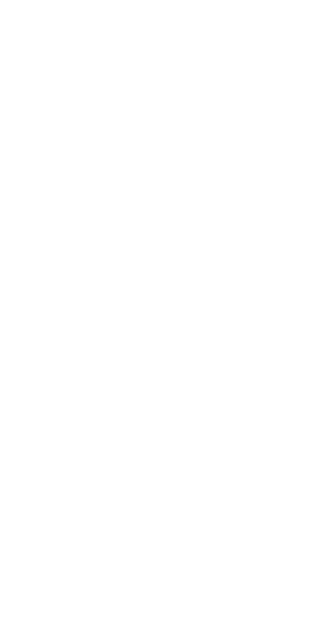 scroll, scrollTop: 0, scrollLeft: 0, axis: both 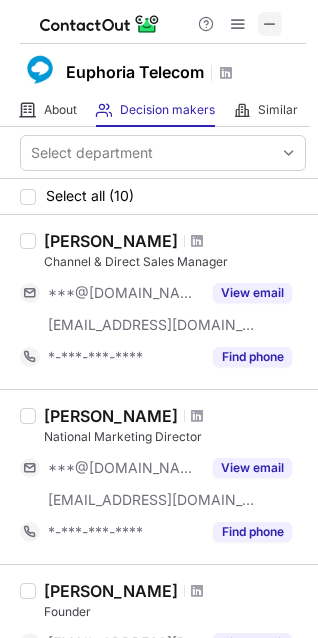 click at bounding box center [270, 24] 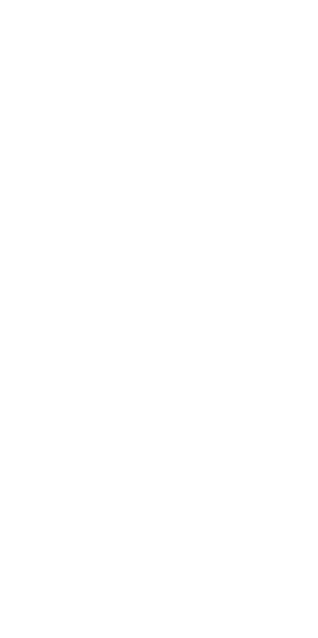 scroll, scrollTop: 0, scrollLeft: 0, axis: both 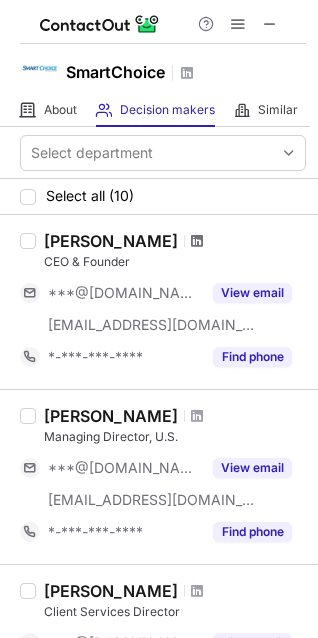 click at bounding box center (197, 241) 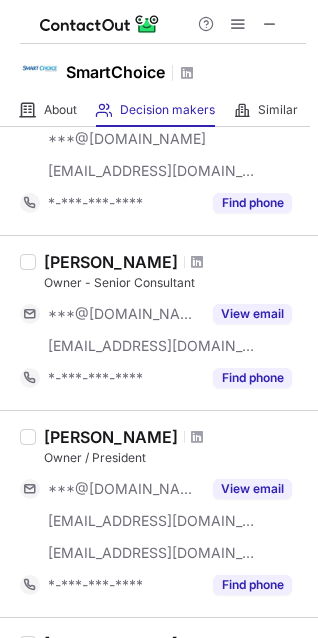 scroll, scrollTop: 1500, scrollLeft: 0, axis: vertical 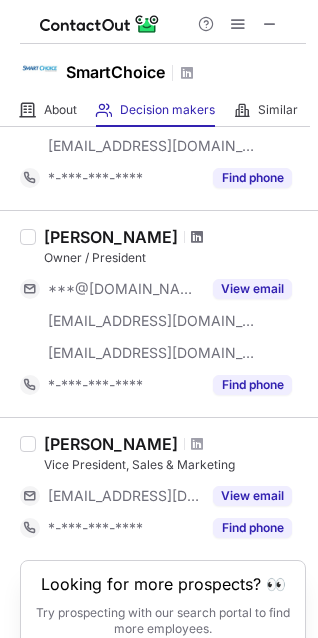 click at bounding box center [197, 237] 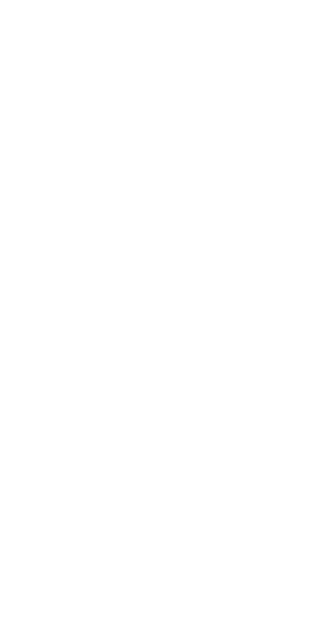 scroll, scrollTop: 0, scrollLeft: 0, axis: both 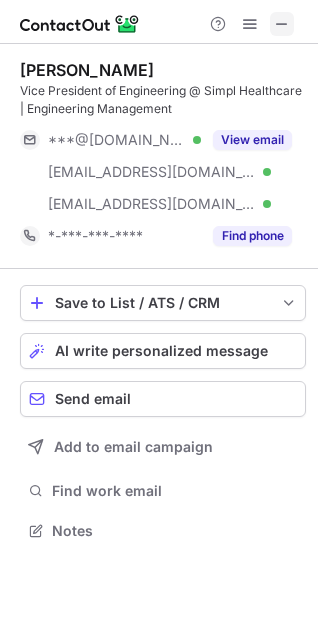 click at bounding box center (282, 24) 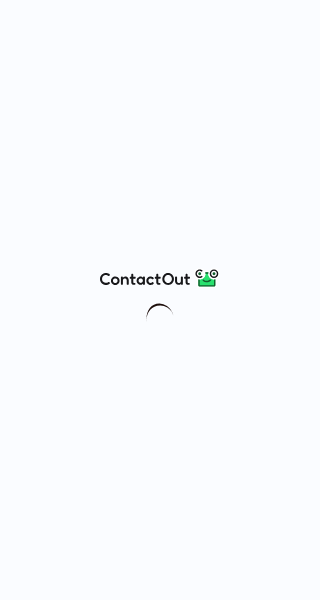 scroll, scrollTop: 0, scrollLeft: 0, axis: both 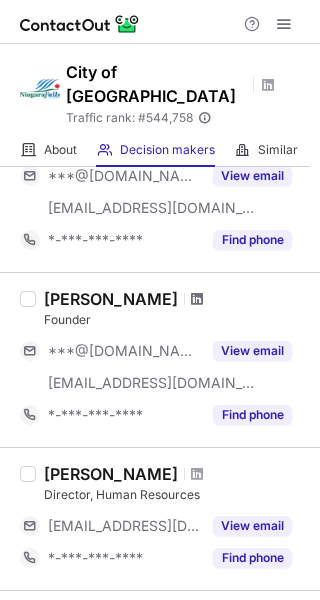 drag, startPoint x: 137, startPoint y: 371, endPoint x: 177, endPoint y: 270, distance: 108.63241 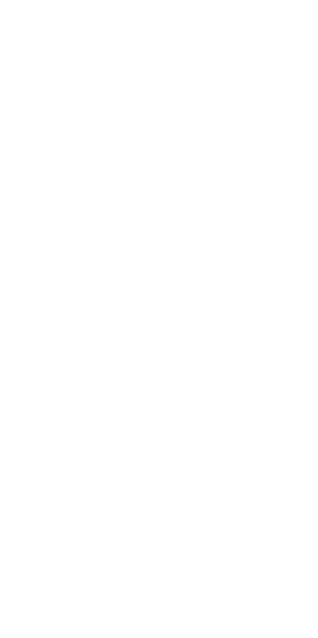 scroll, scrollTop: 0, scrollLeft: 0, axis: both 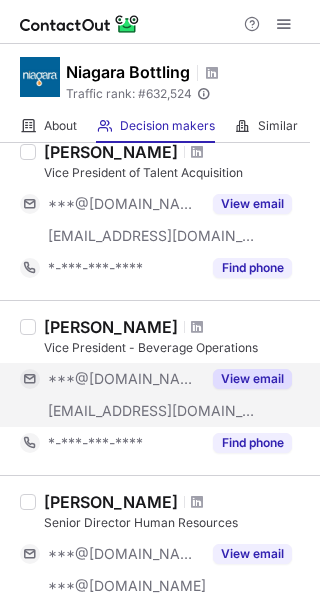 click on "View email" at bounding box center [252, 379] 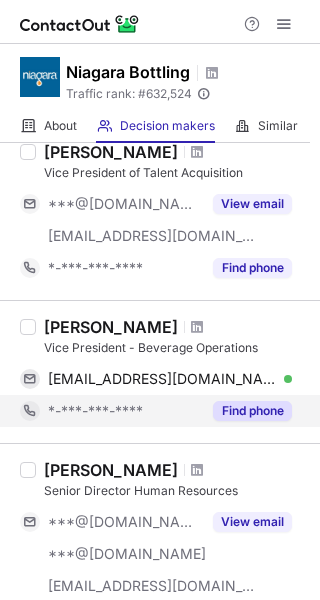 scroll, scrollTop: 462, scrollLeft: 0, axis: vertical 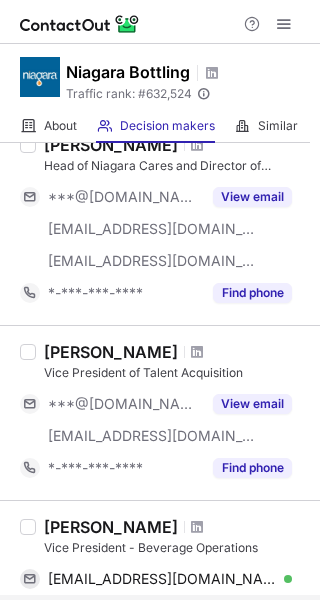 click on "View email" at bounding box center [252, 404] 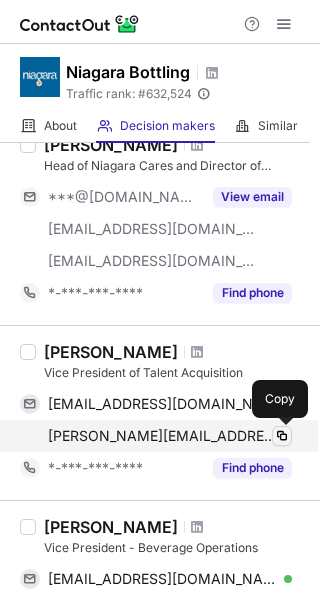 click at bounding box center (282, 436) 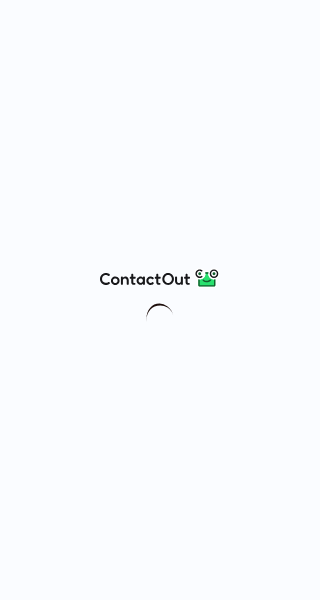 scroll, scrollTop: 0, scrollLeft: 0, axis: both 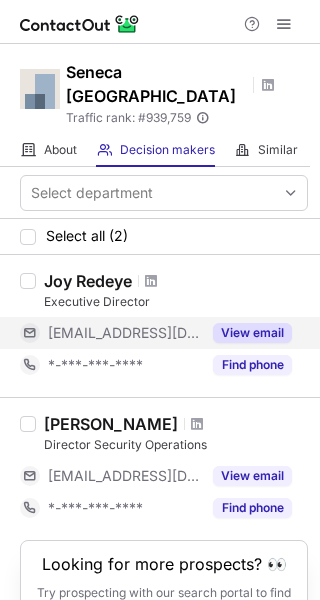 click on "View email" at bounding box center [252, 333] 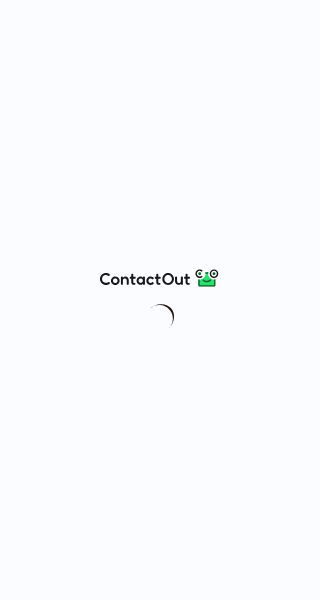 scroll, scrollTop: 0, scrollLeft: 0, axis: both 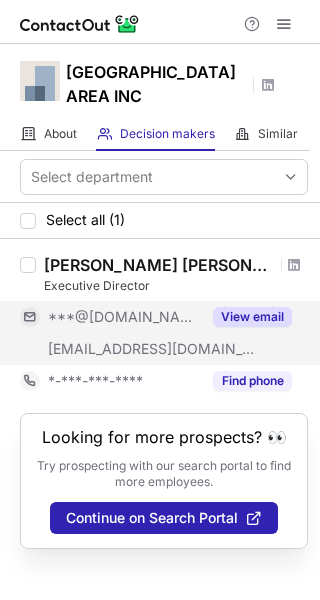 click on "View email" at bounding box center (252, 317) 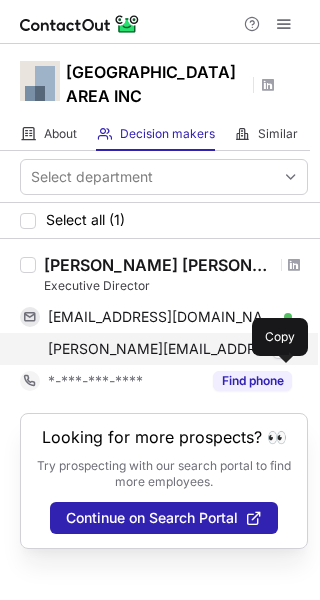 click at bounding box center (282, 349) 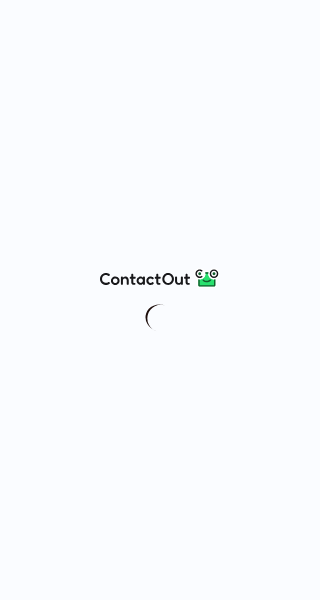 scroll, scrollTop: 0, scrollLeft: 0, axis: both 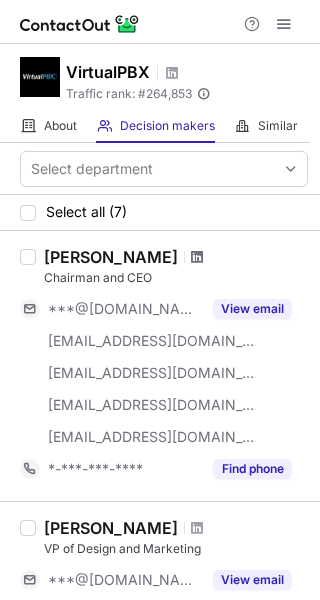 click at bounding box center (197, 257) 